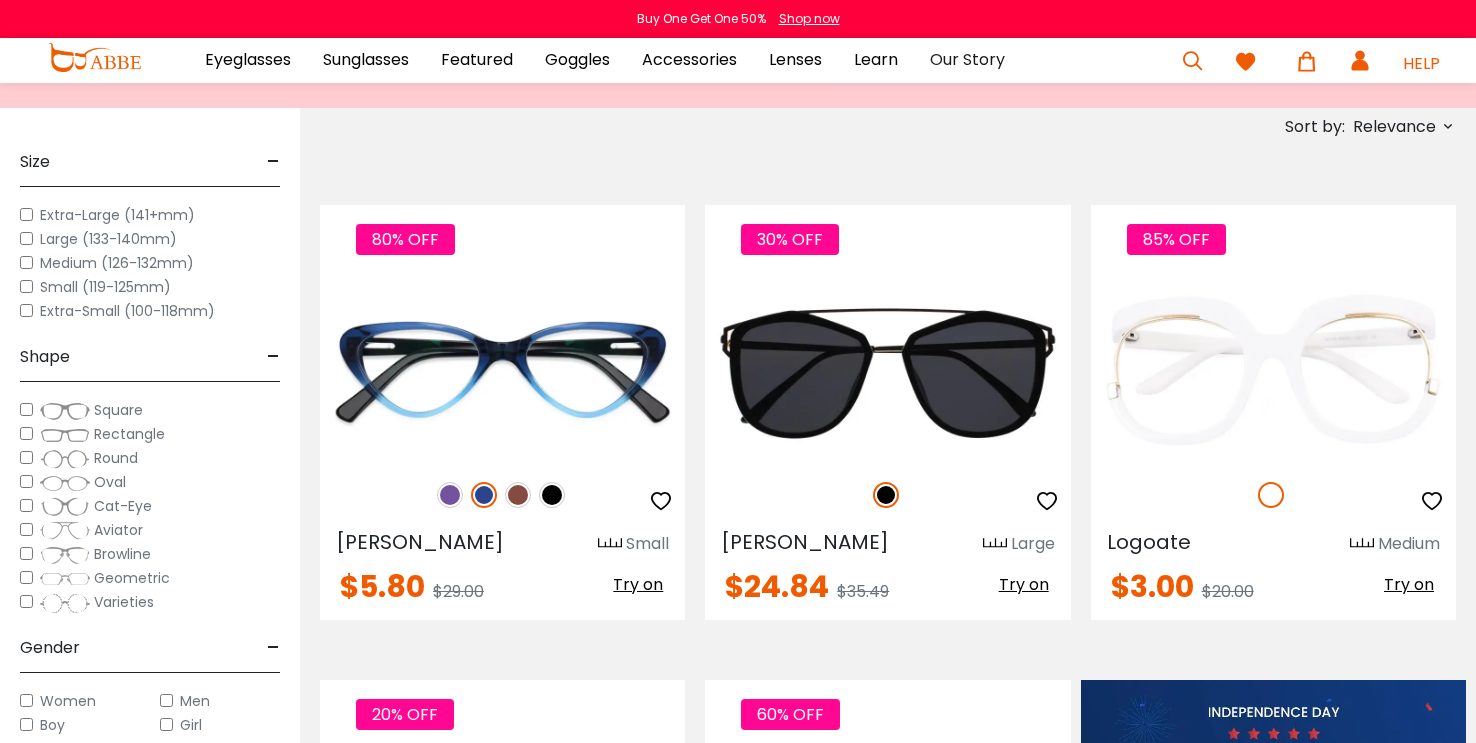scroll, scrollTop: 0, scrollLeft: 0, axis: both 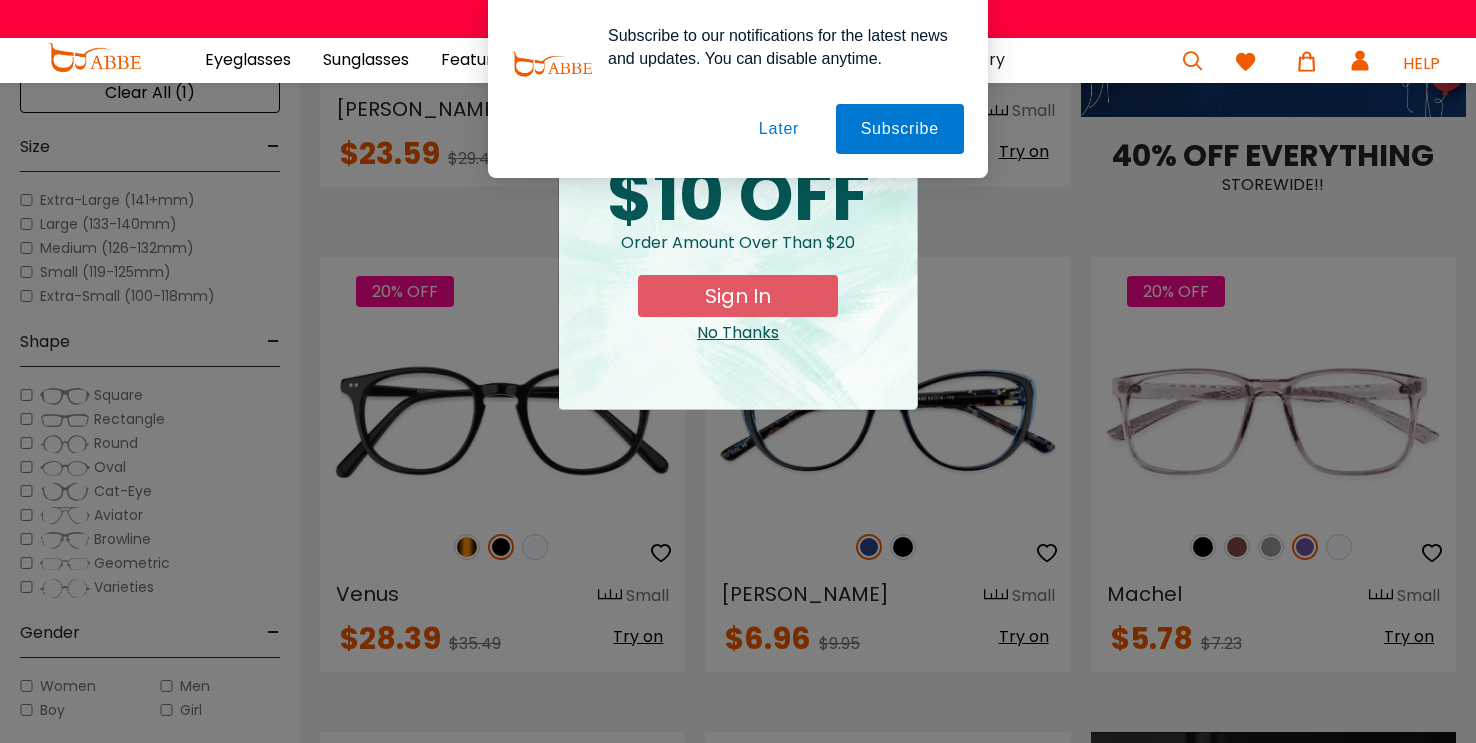 click on "Later" at bounding box center [0, 0] 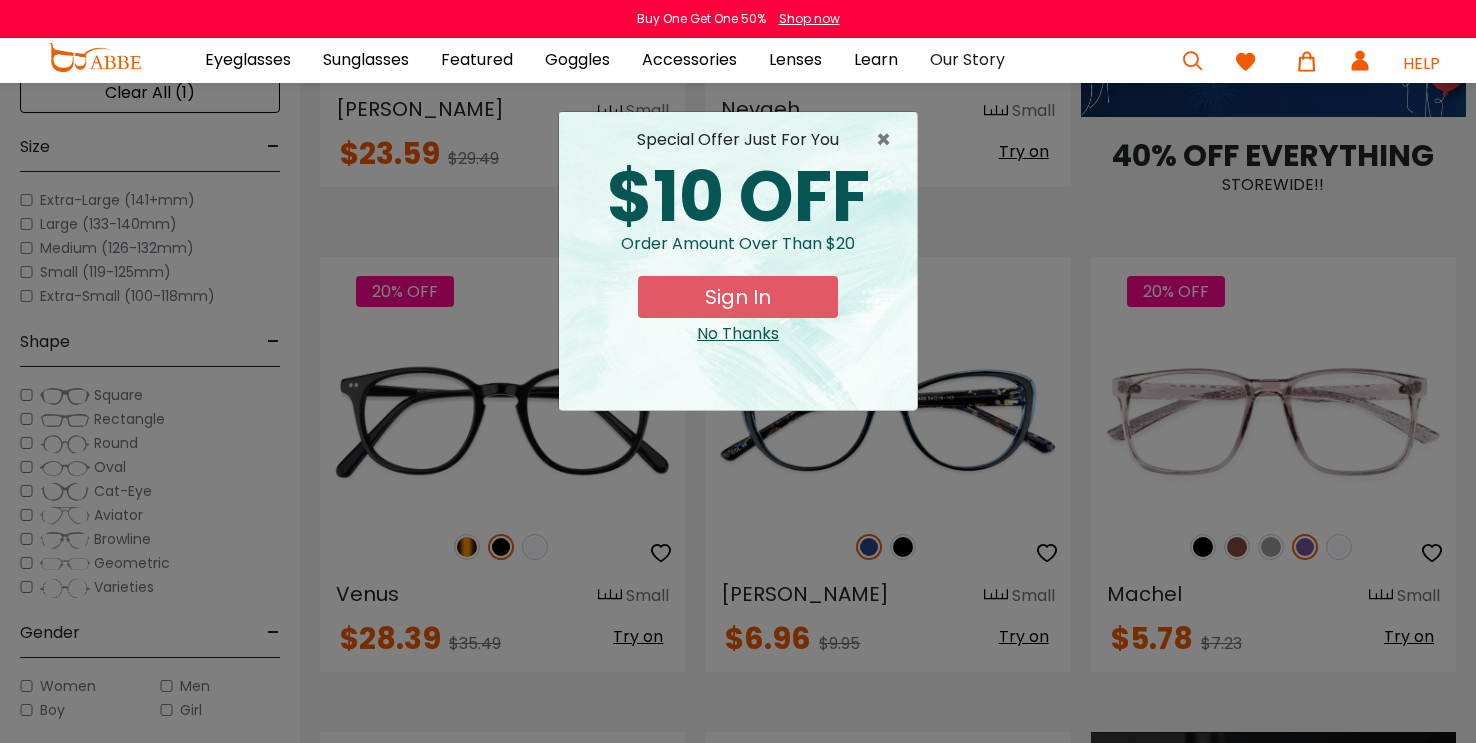 click on "Sign In" at bounding box center [738, 297] 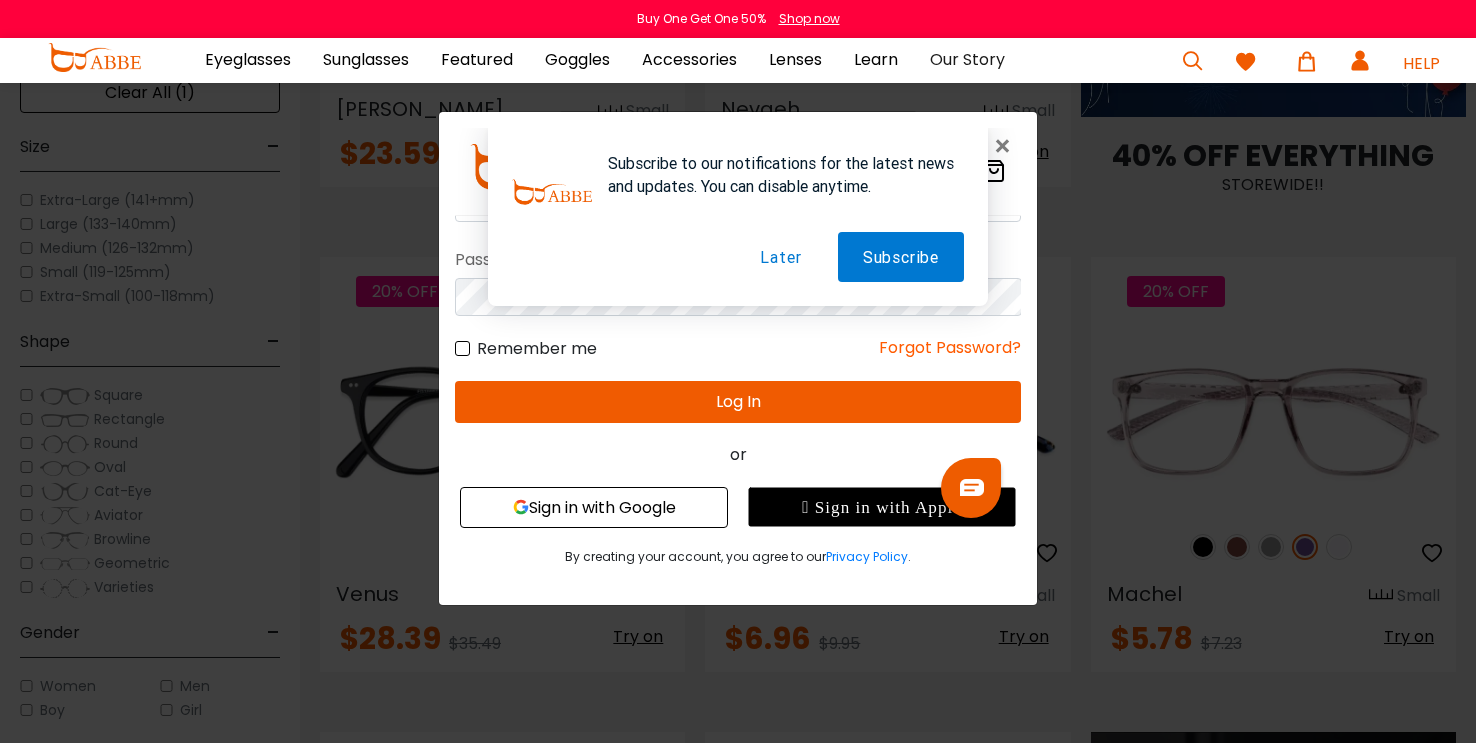 click on "Later" at bounding box center [780, 256] 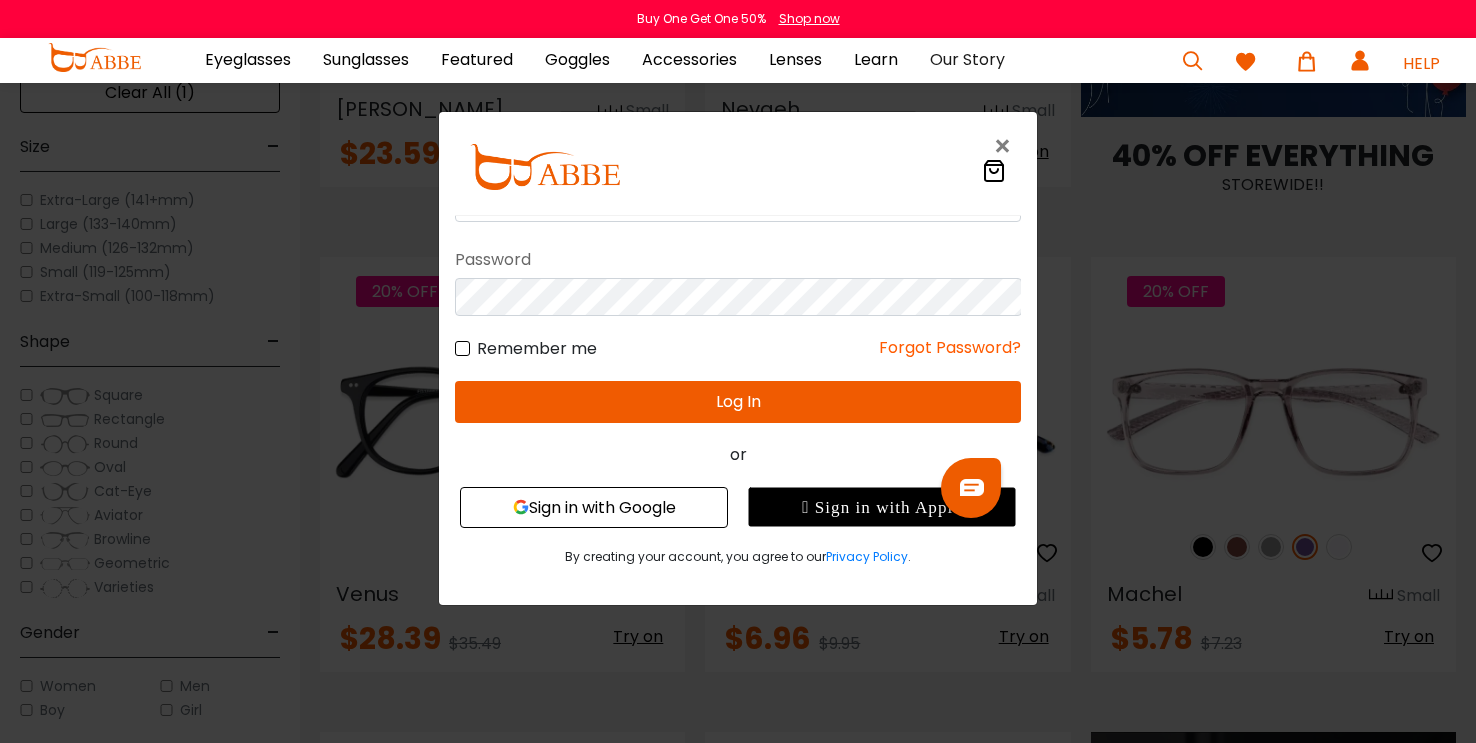 click on "No match for email address and/or password. Please try again.
Email Address
Password
Remember me
Forgot Password?
Log In
or
Sign in with Google
 Sign in with Apple
By creating your account, you agree to our
Privacy Policy ." at bounding box center [738, 356] 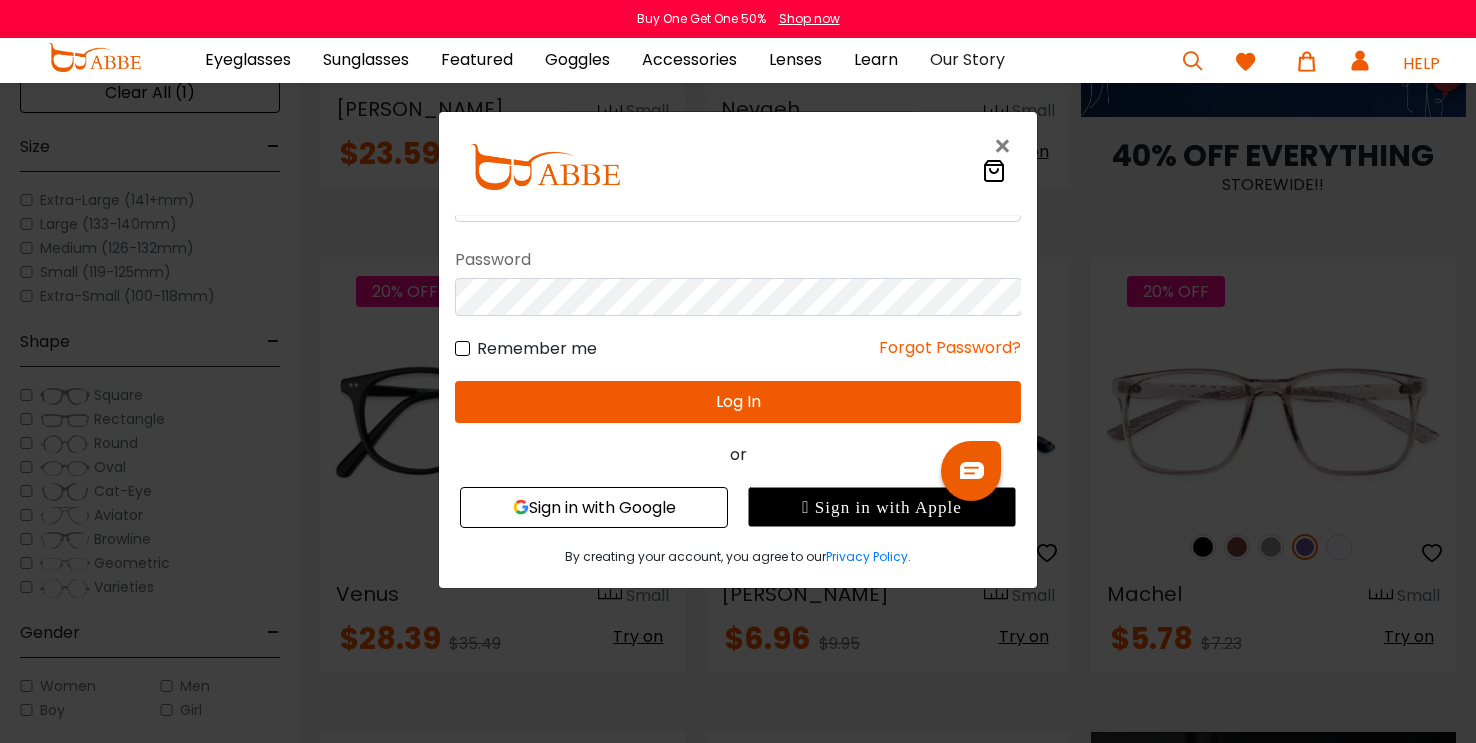 click on "No match for email address and/or password. Please try again.
Email Address
Password
Remember me
Forgot Password?
Log In
or
Sign in with Google
 Sign in with Apple
By creating your account, you agree to our
Privacy Policy ." at bounding box center (738, 356) 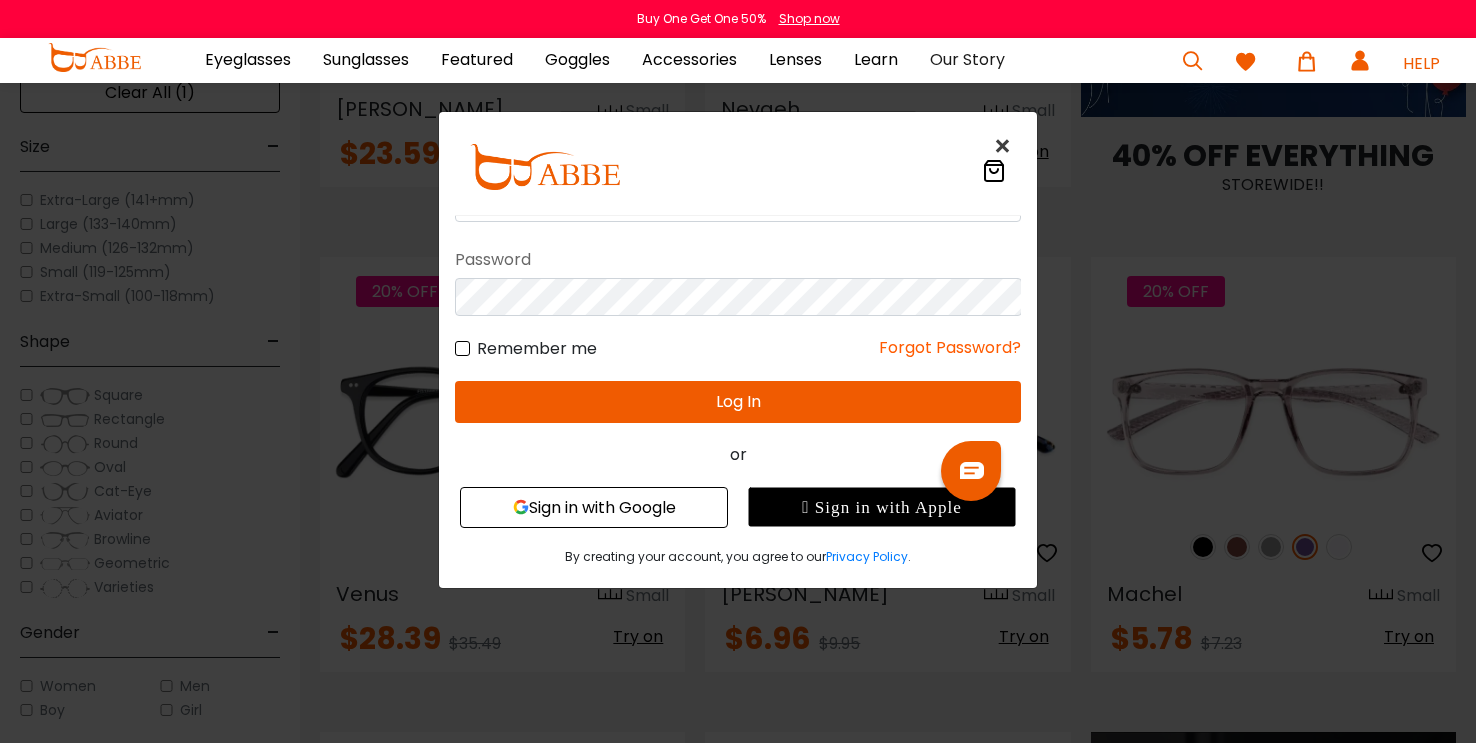 click on "×" at bounding box center [1006, 146] 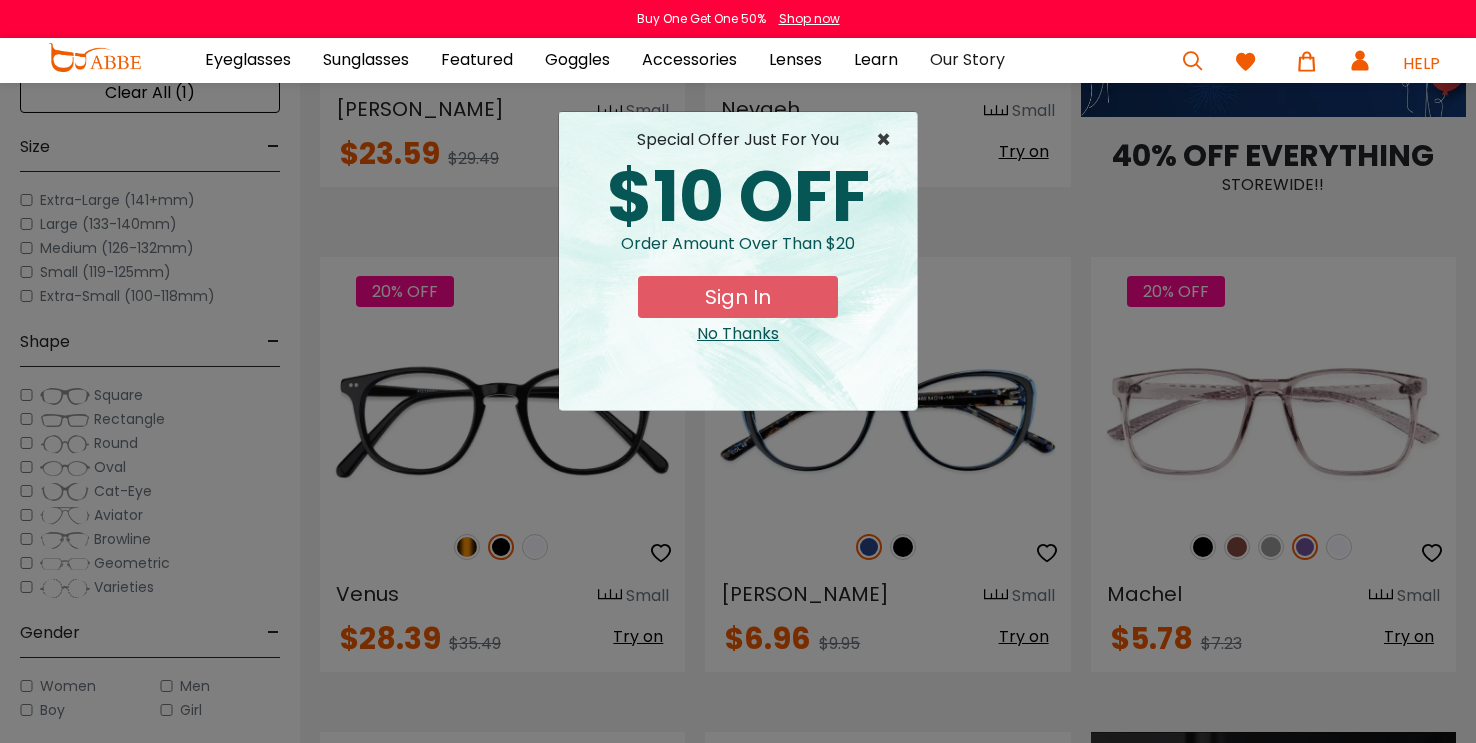 click on "×" at bounding box center [888, 140] 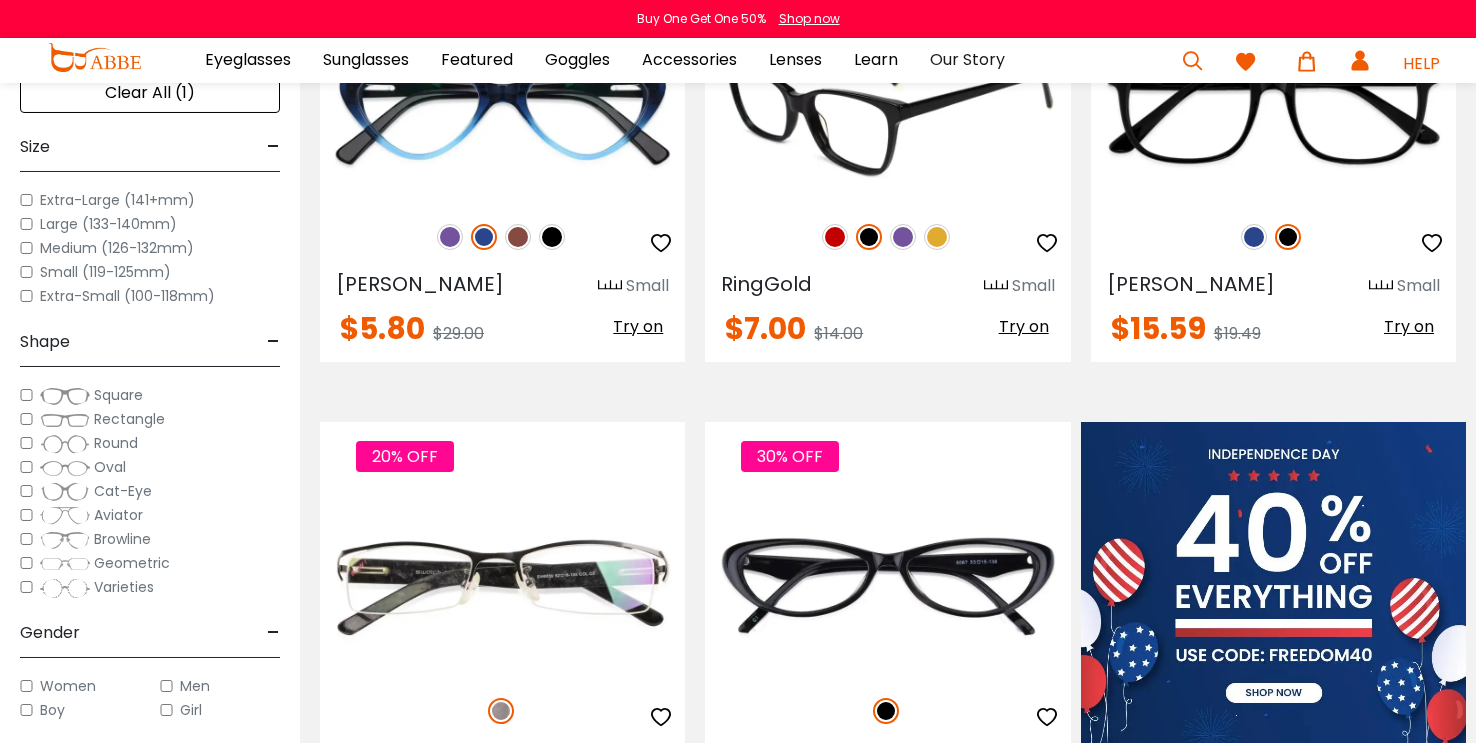 scroll, scrollTop: 568, scrollLeft: 0, axis: vertical 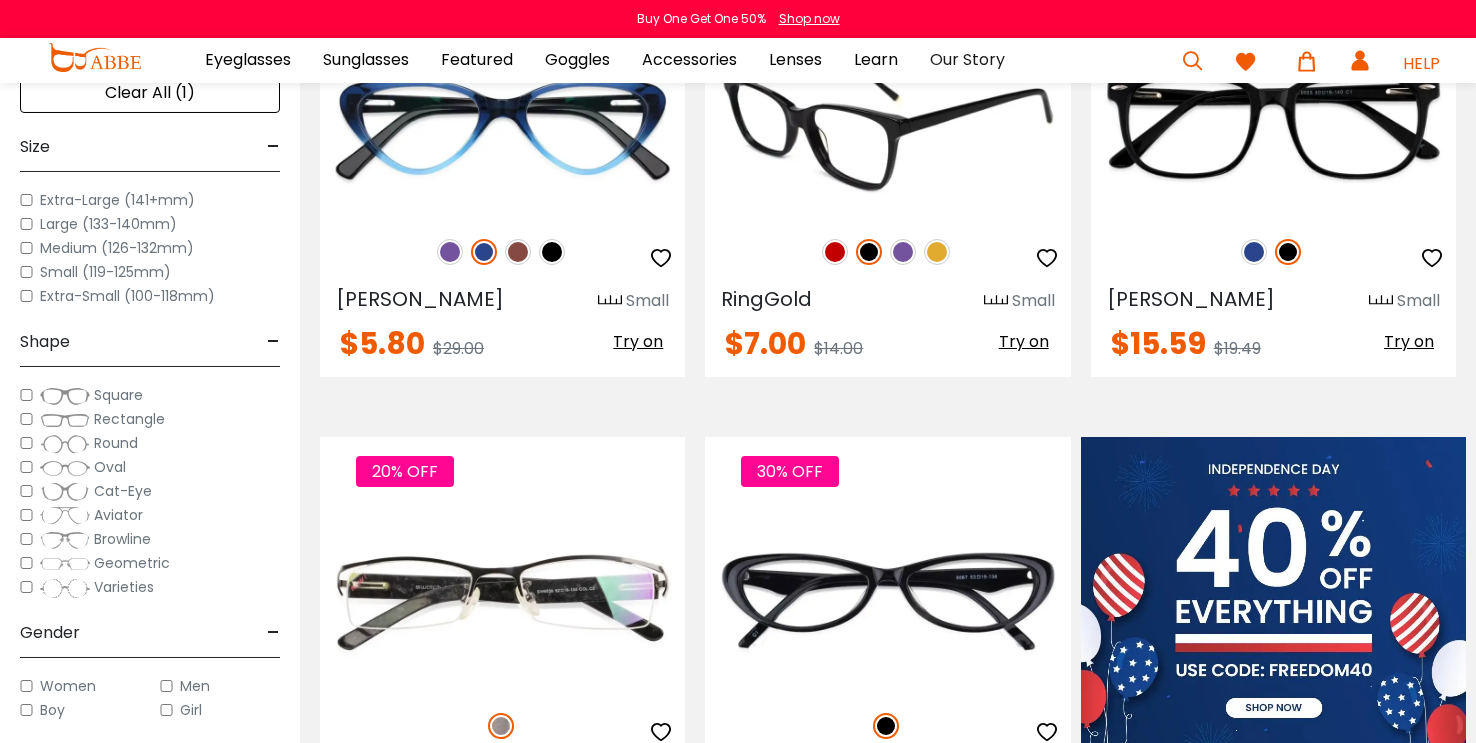 click at bounding box center [835, 252] 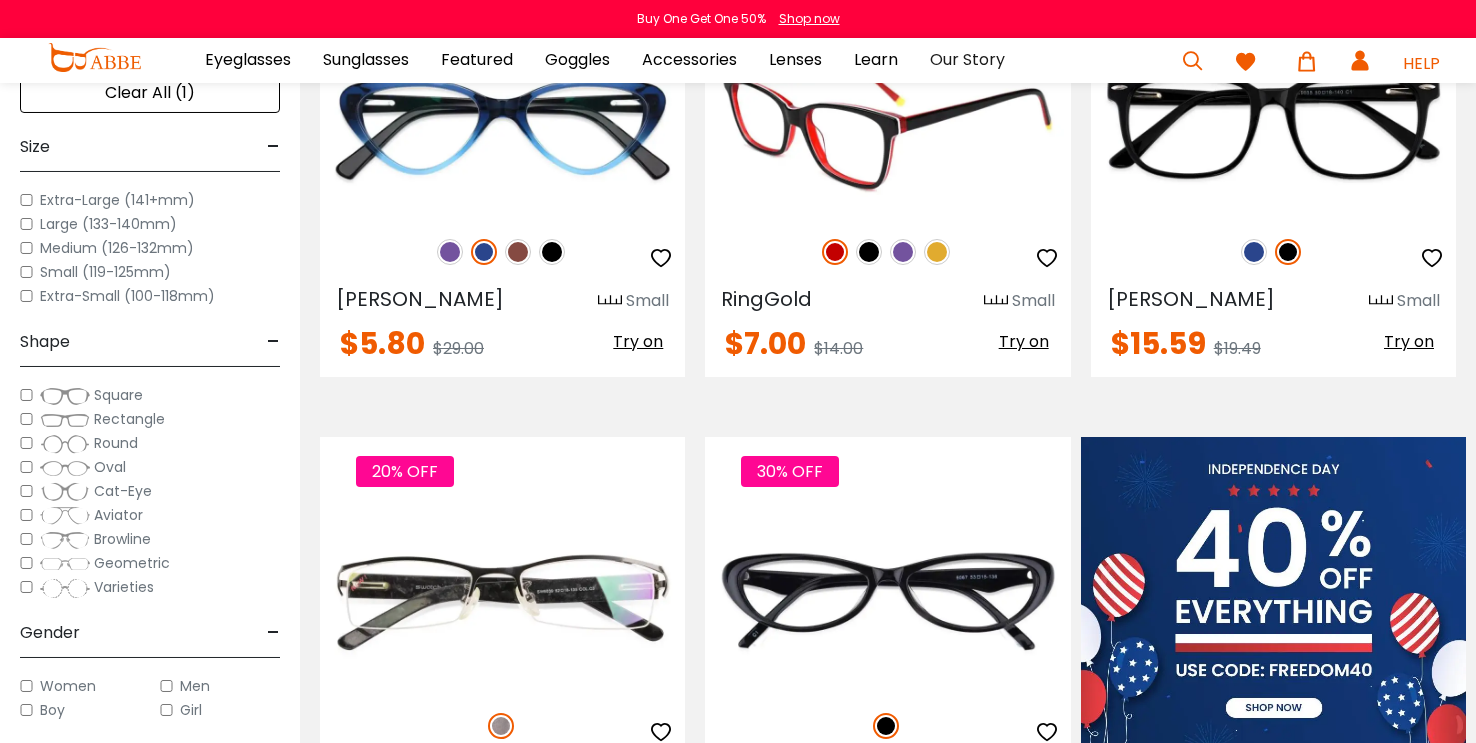 click at bounding box center (903, 252) 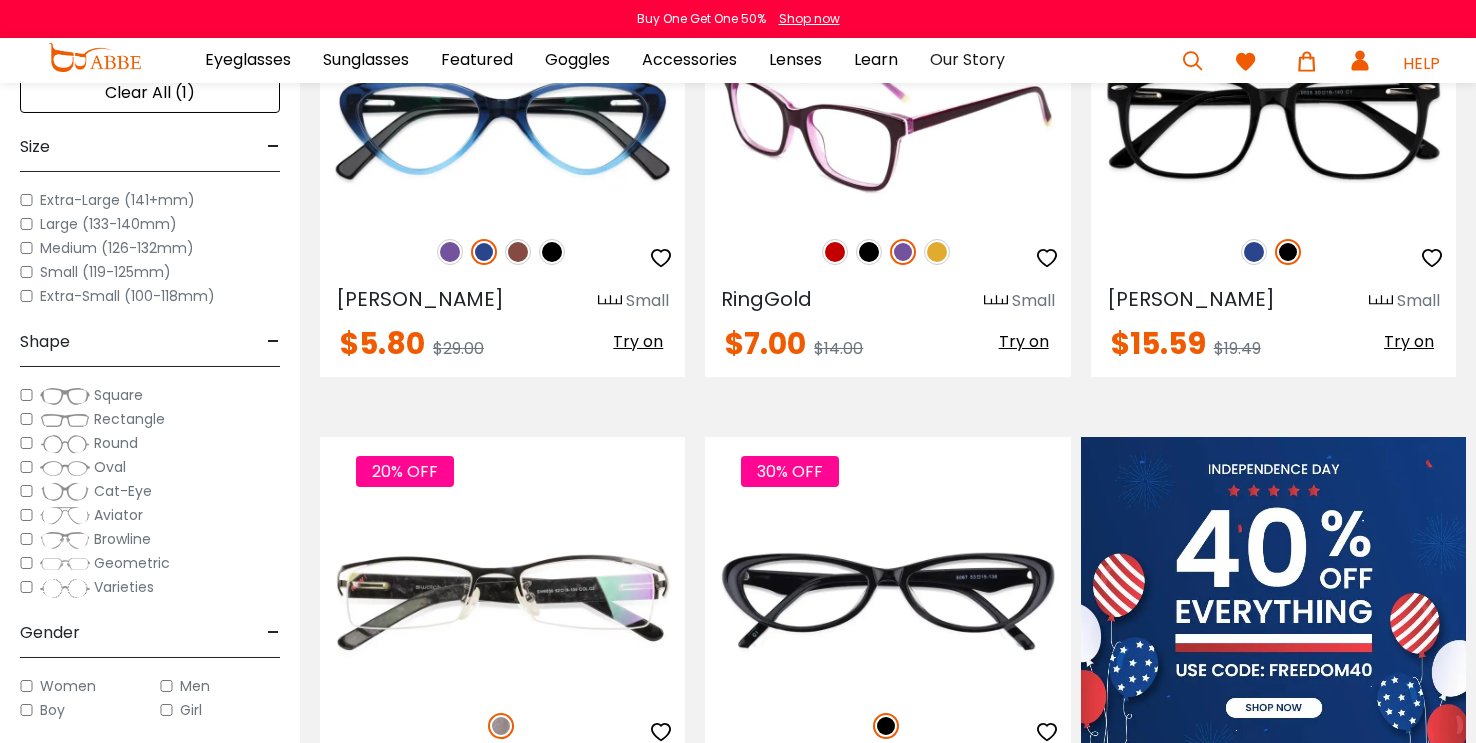 click at bounding box center (937, 252) 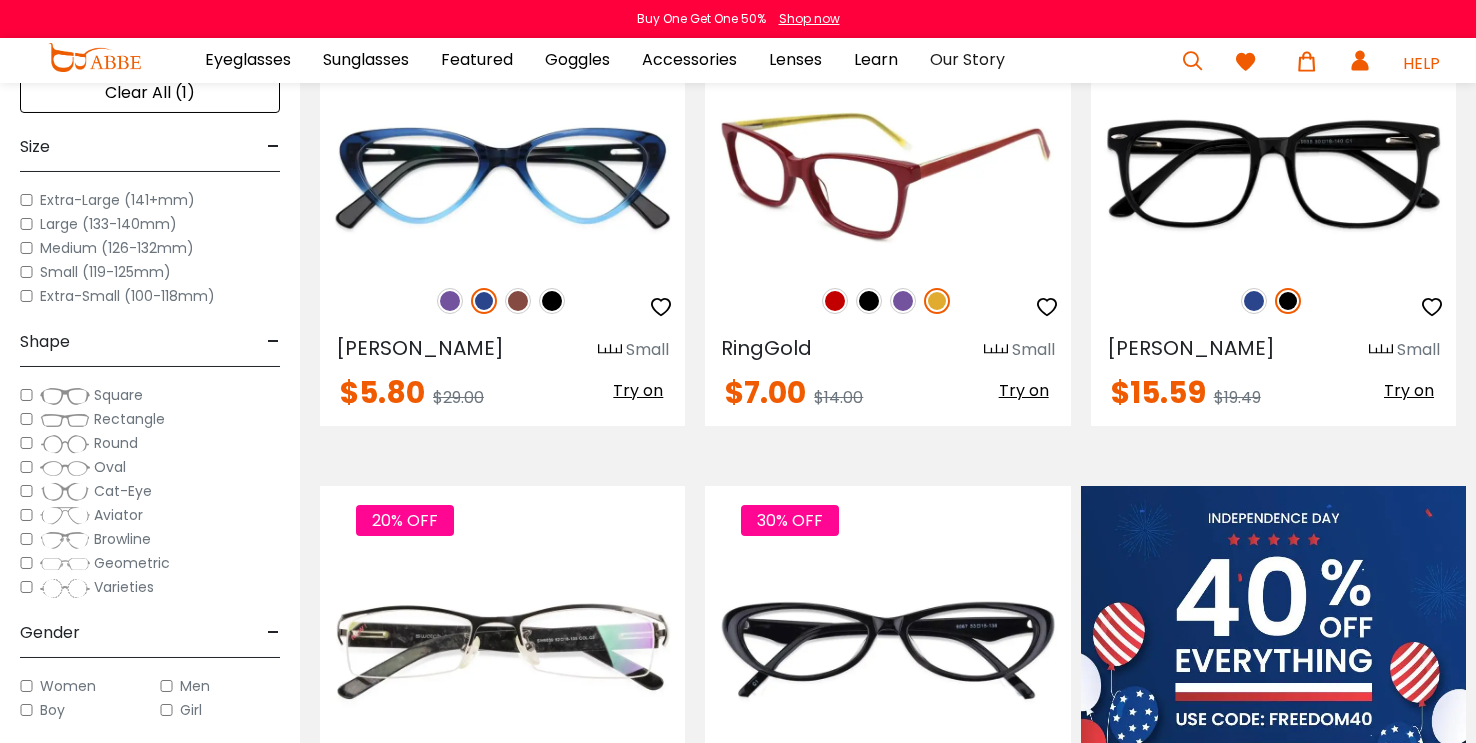 scroll, scrollTop: 504, scrollLeft: 0, axis: vertical 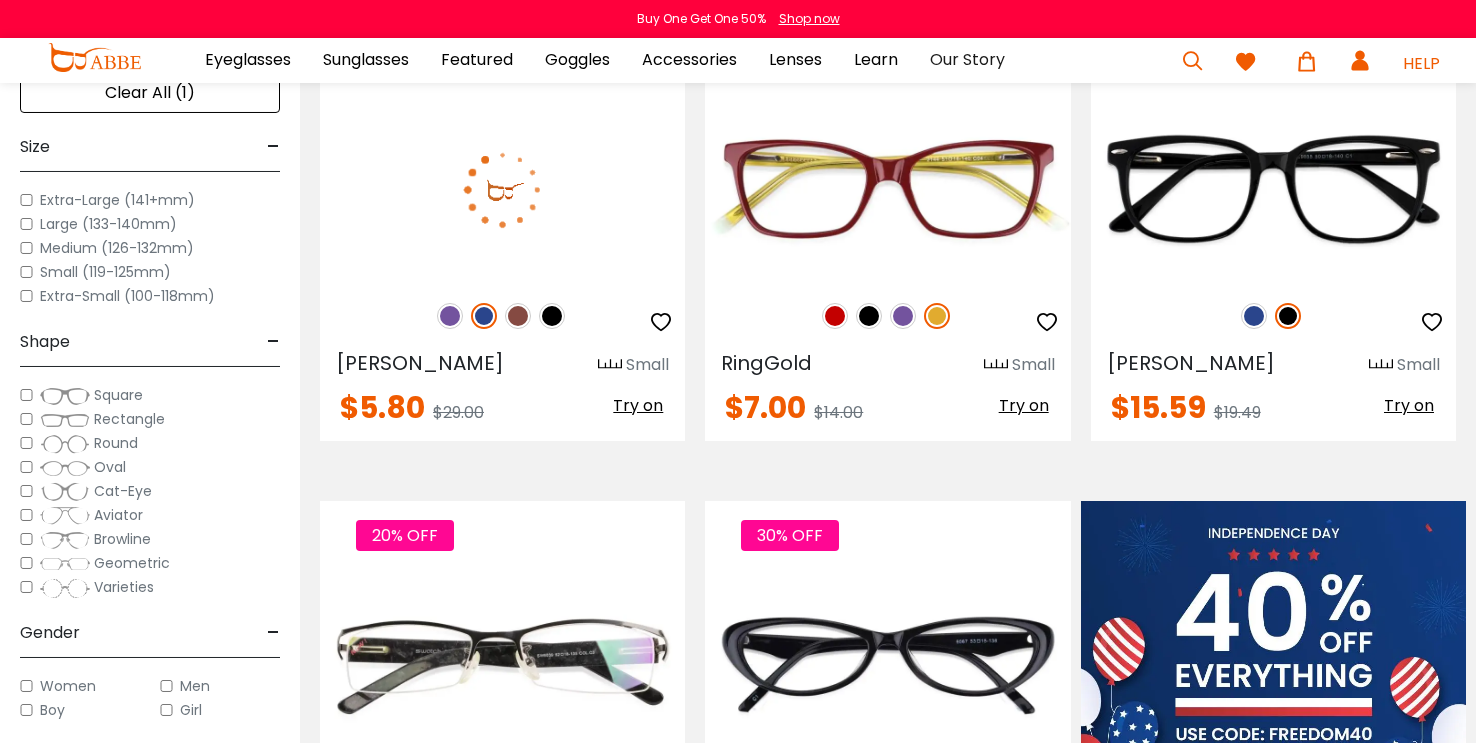click at bounding box center (518, 316) 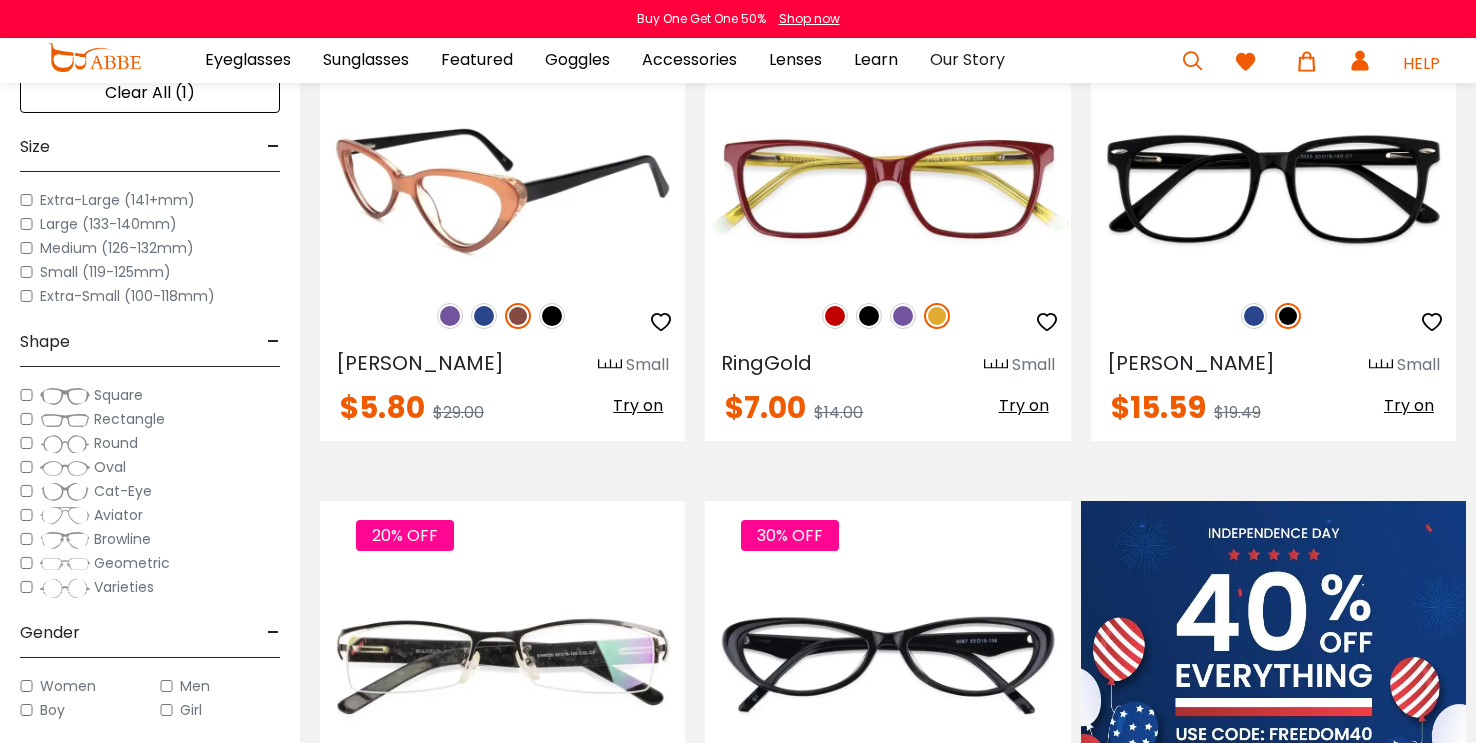 click at bounding box center (552, 316) 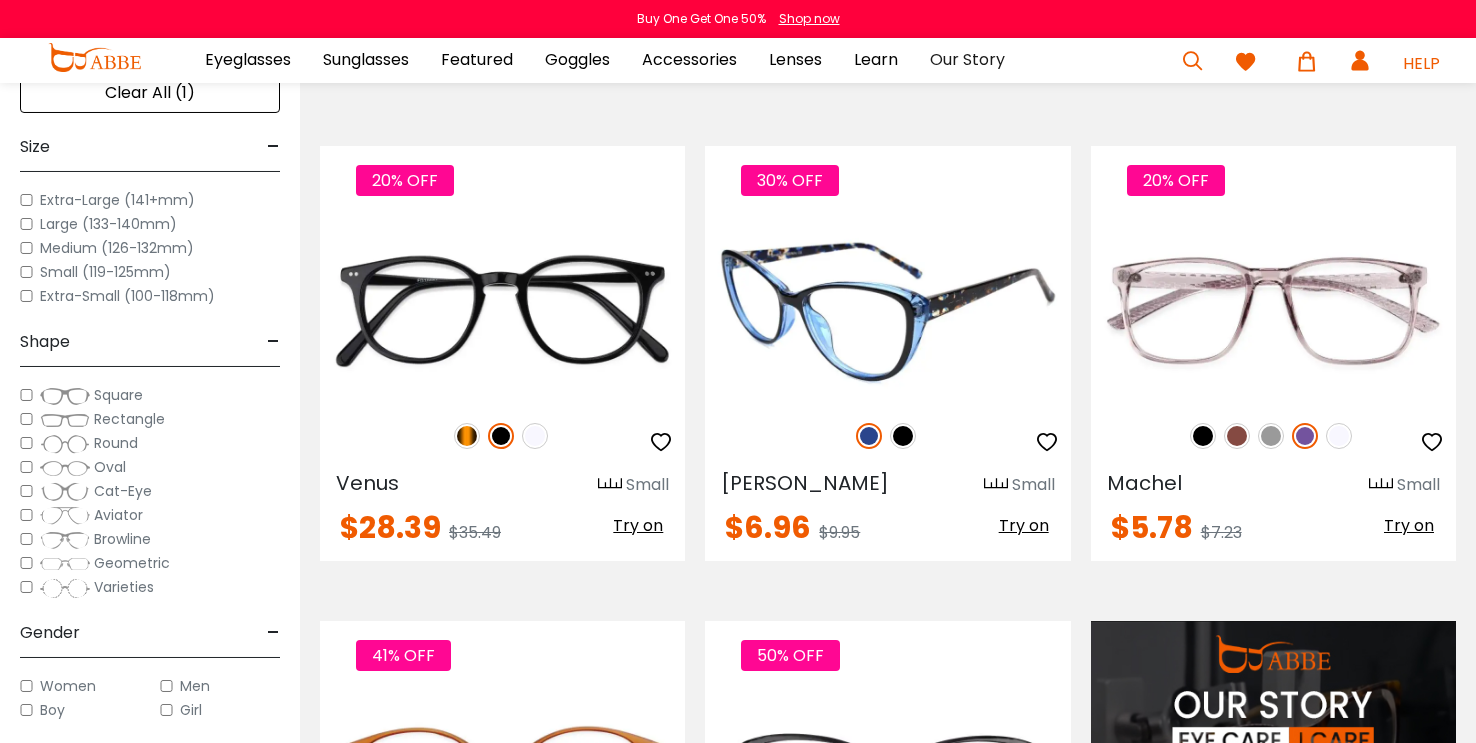 scroll, scrollTop: 1363, scrollLeft: 0, axis: vertical 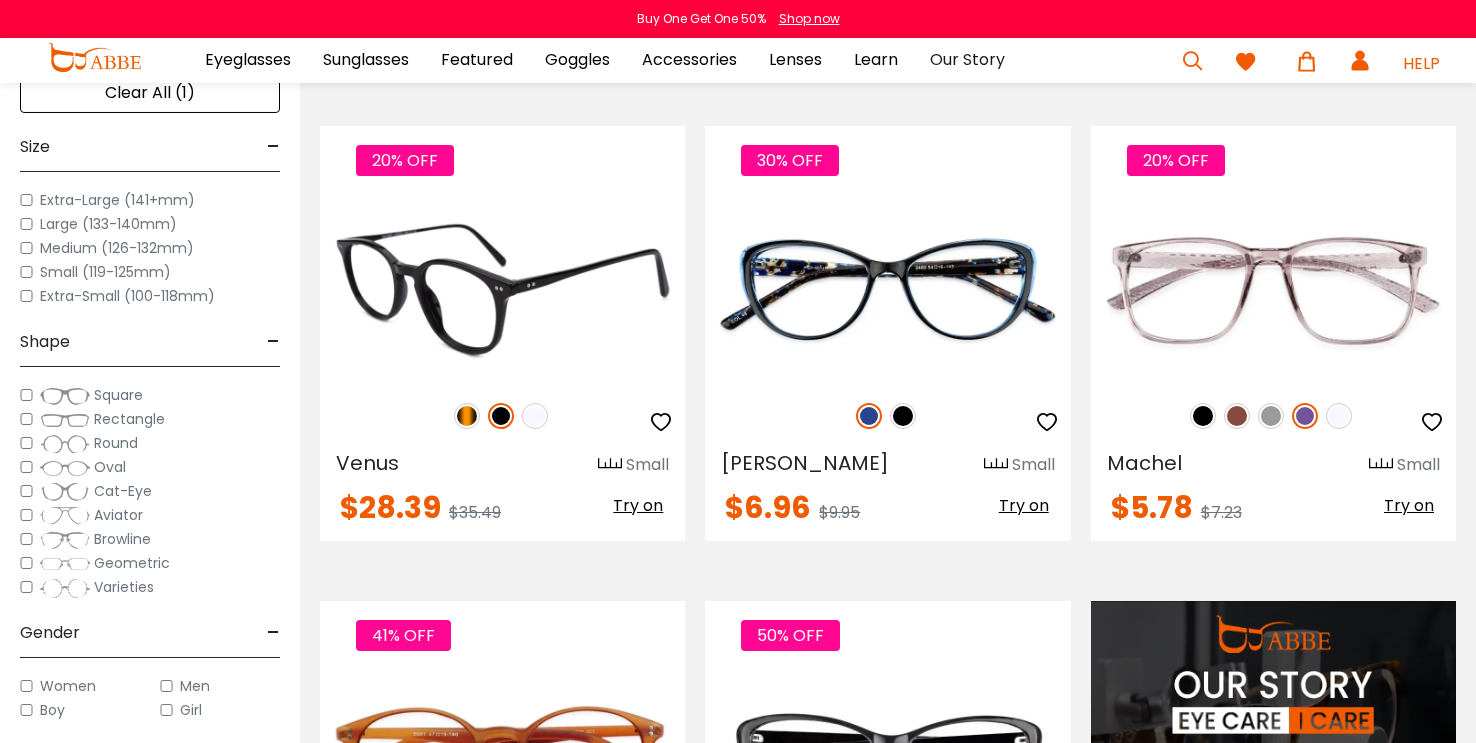 click at bounding box center [467, 416] 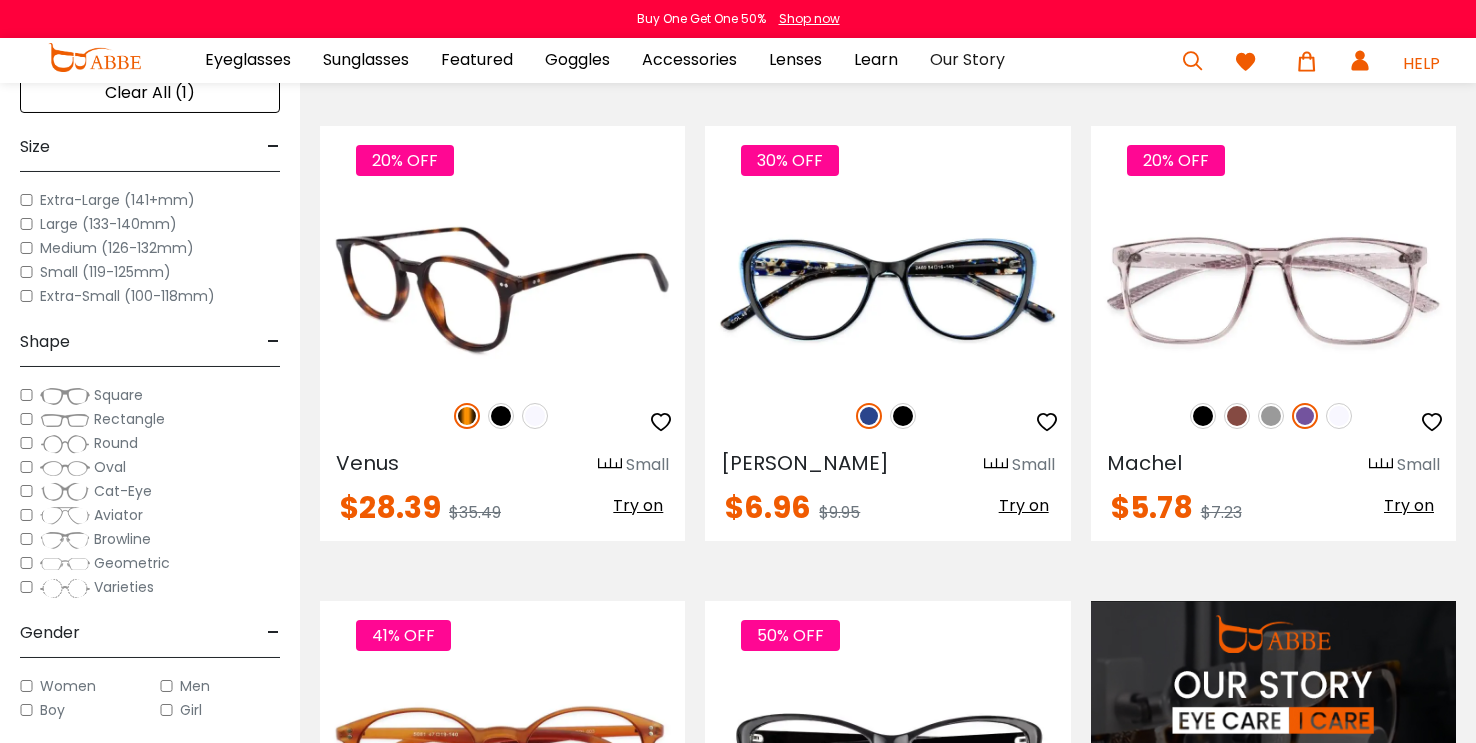click at bounding box center [501, 416] 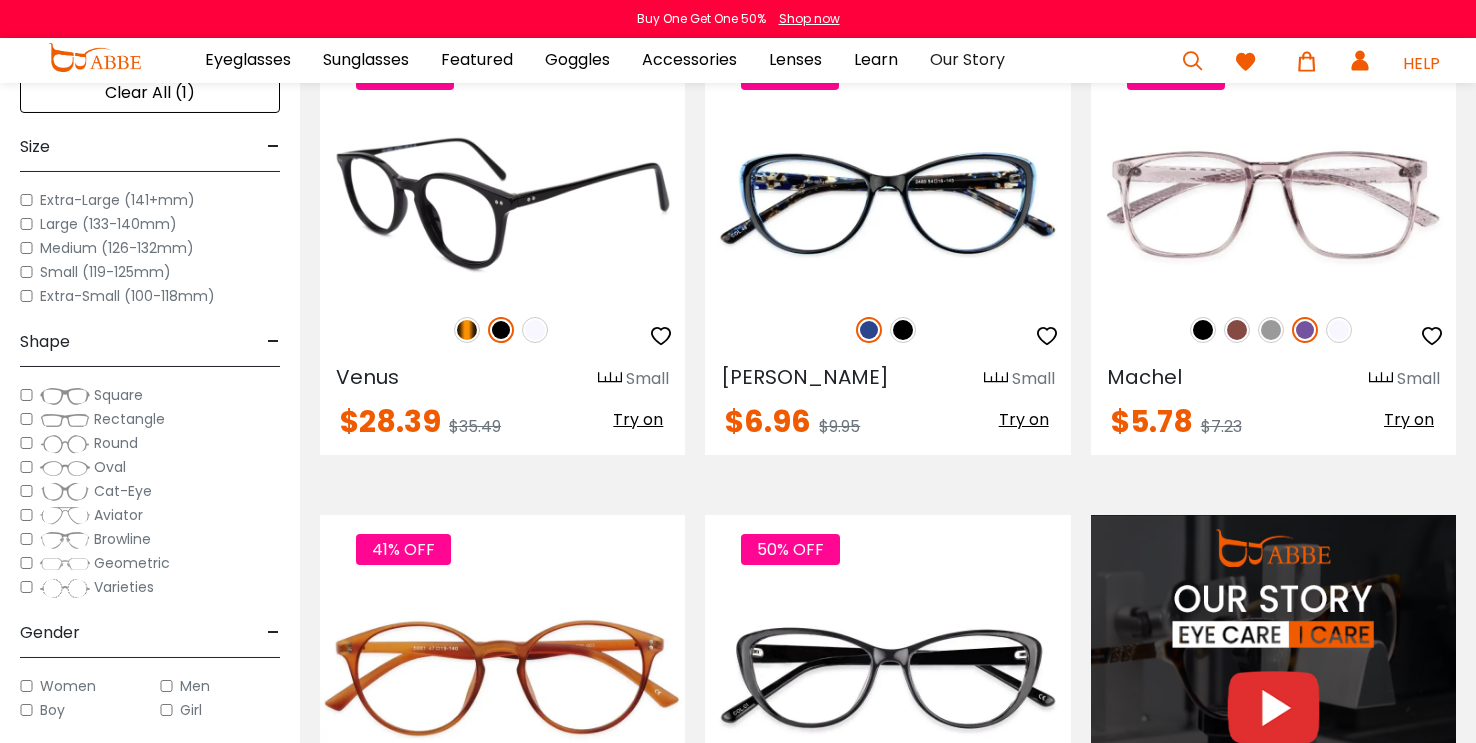 scroll, scrollTop: 1449, scrollLeft: 0, axis: vertical 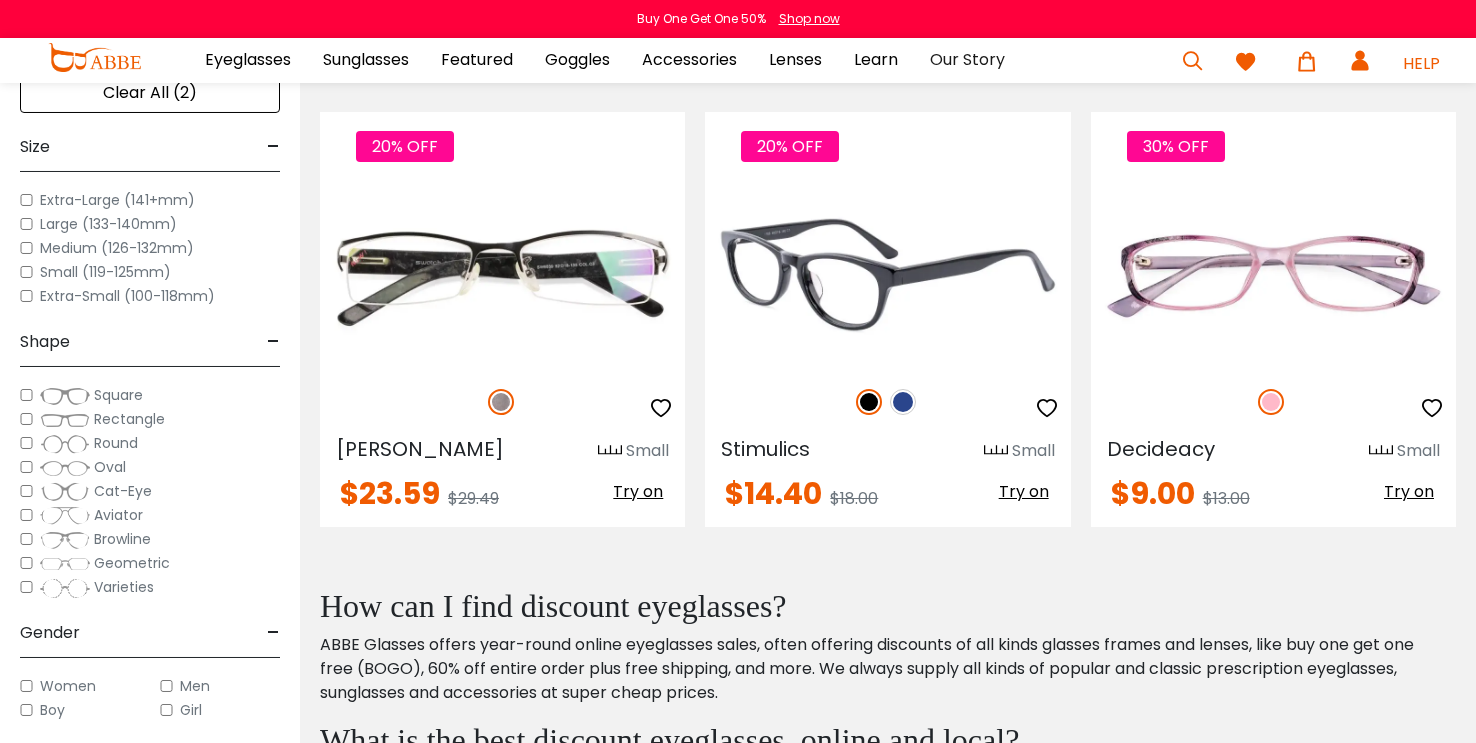 click at bounding box center [903, 402] 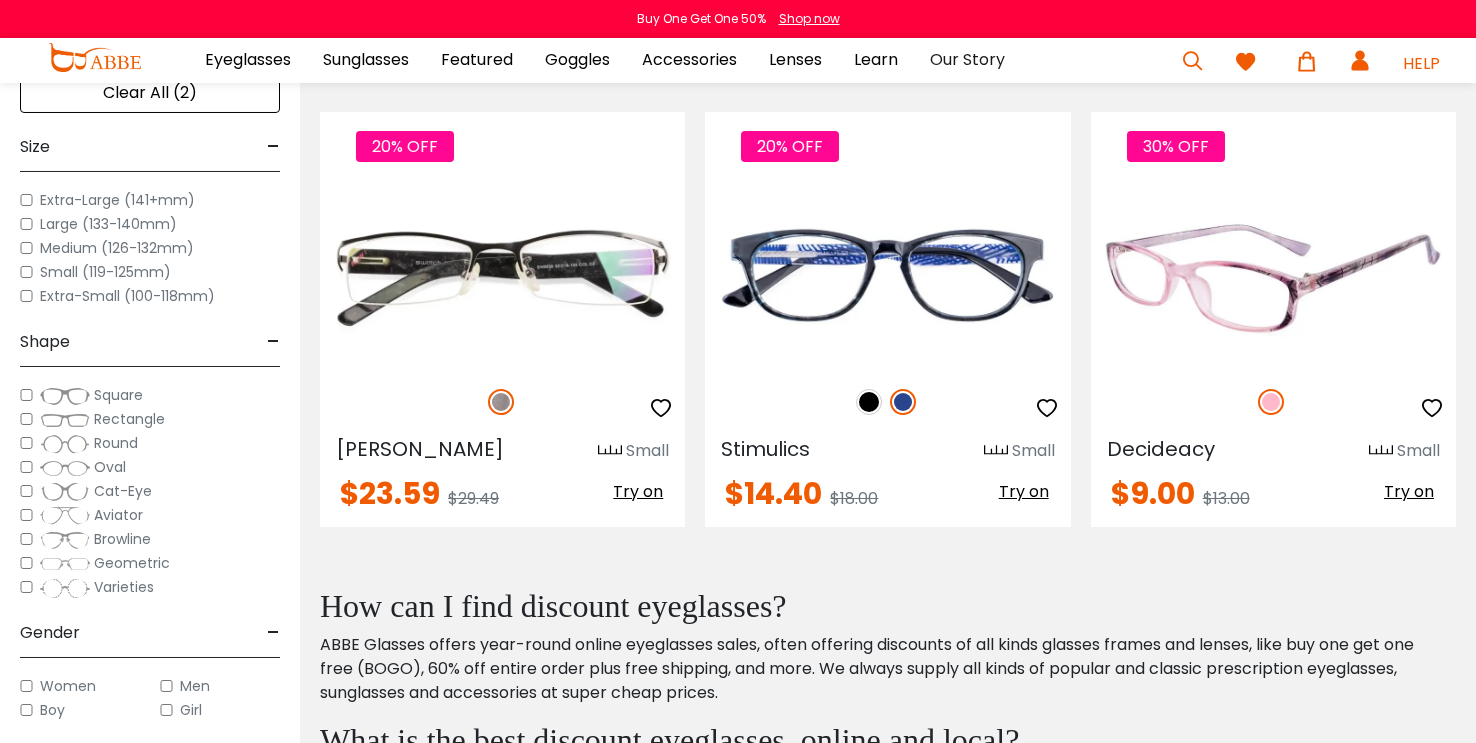 click at bounding box center (1271, 402) 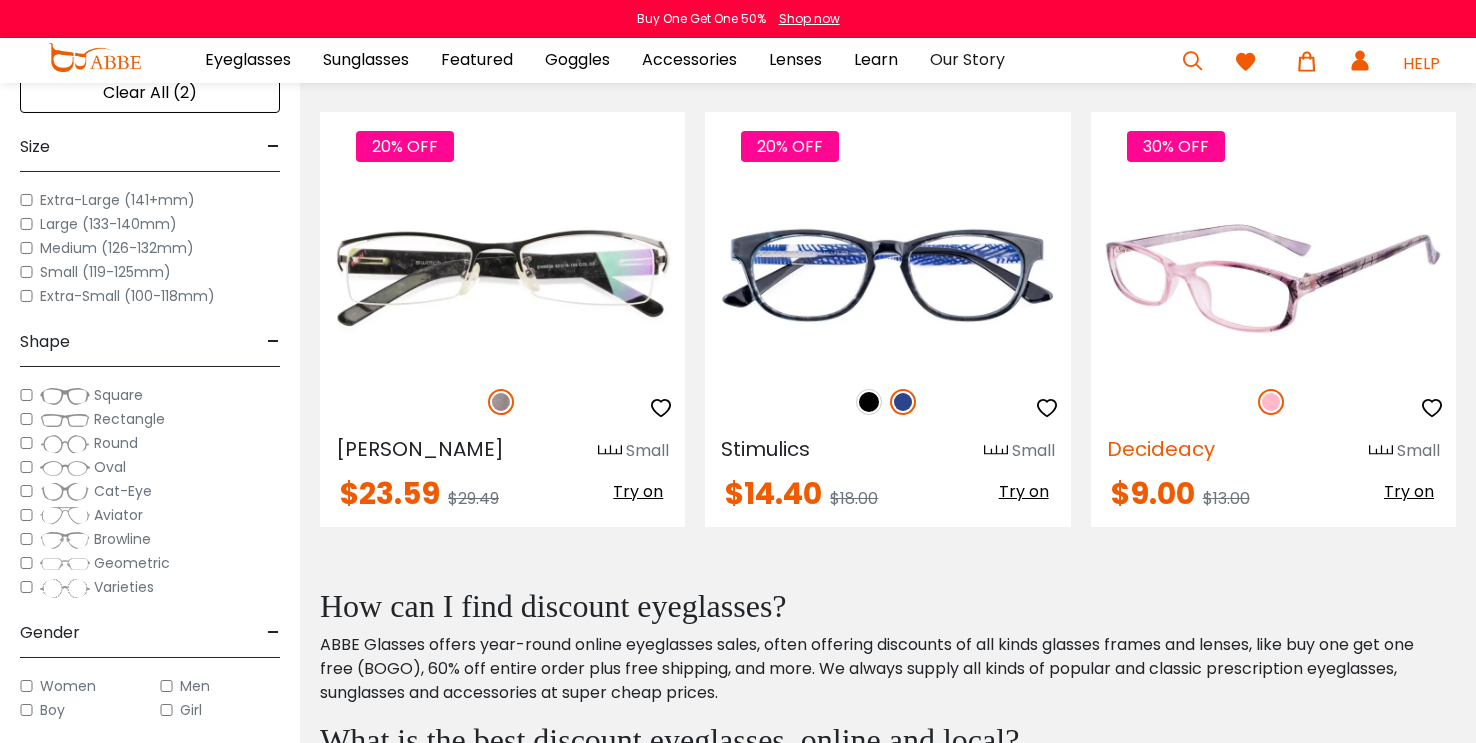 click on "Decideacy" at bounding box center (1161, 449) 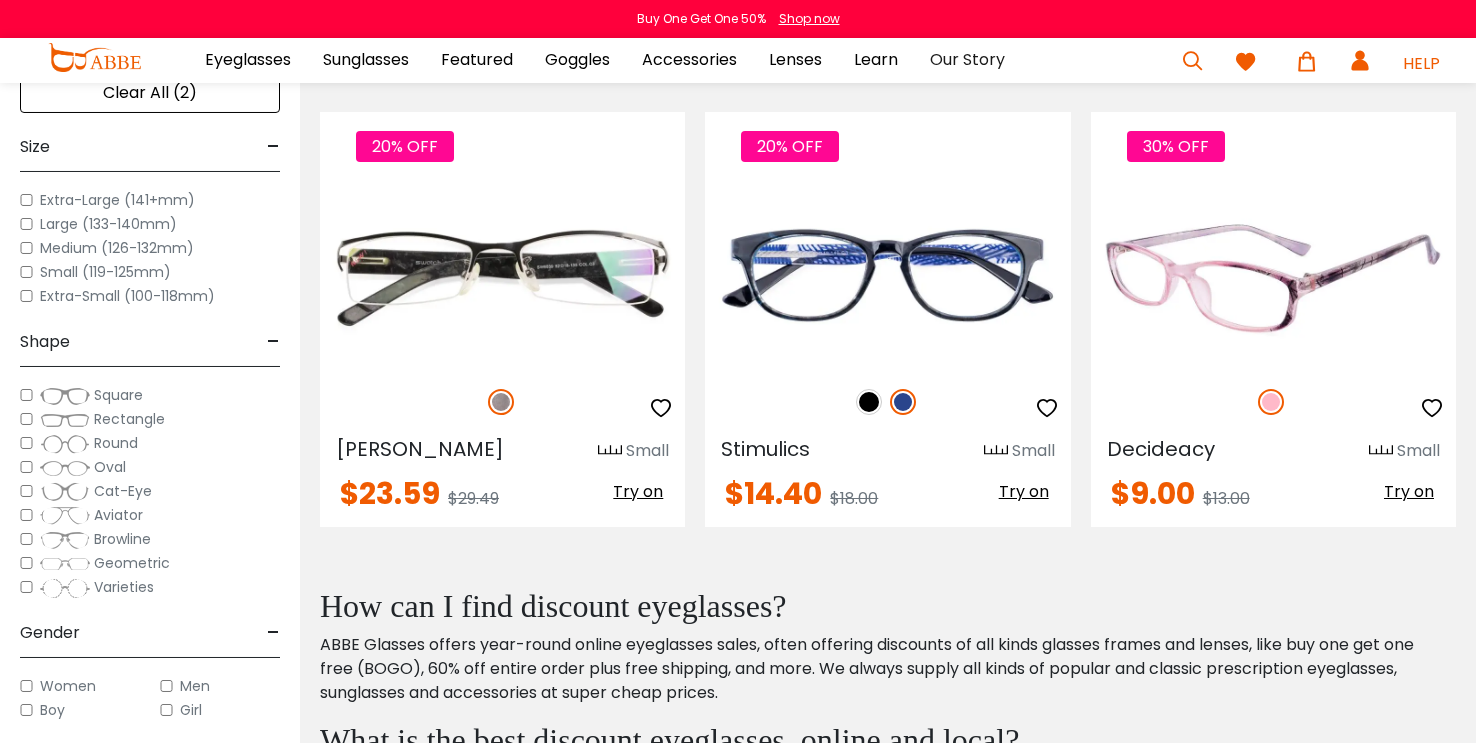 click at bounding box center (1273, 275) 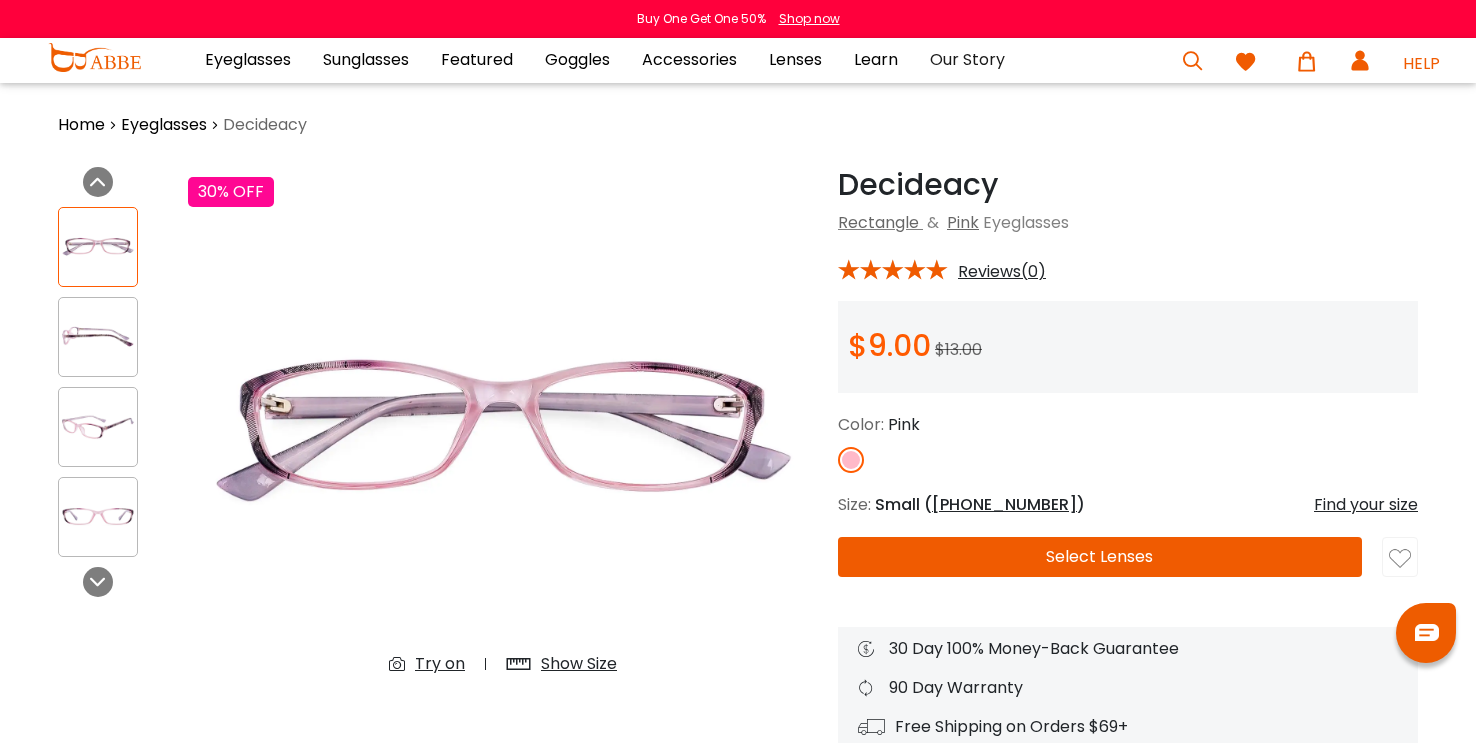 scroll, scrollTop: 0, scrollLeft: 0, axis: both 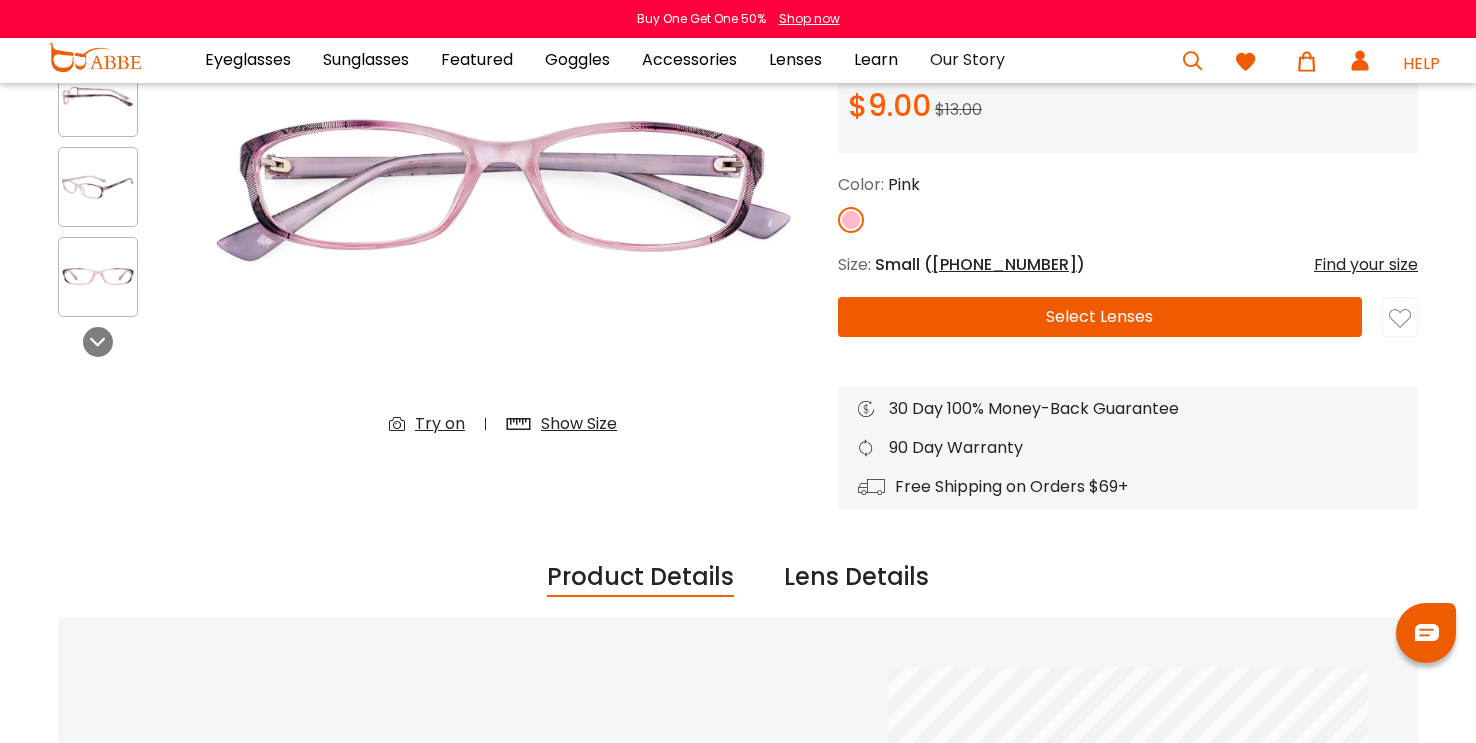 click on "Select Lenses" at bounding box center [1100, 317] 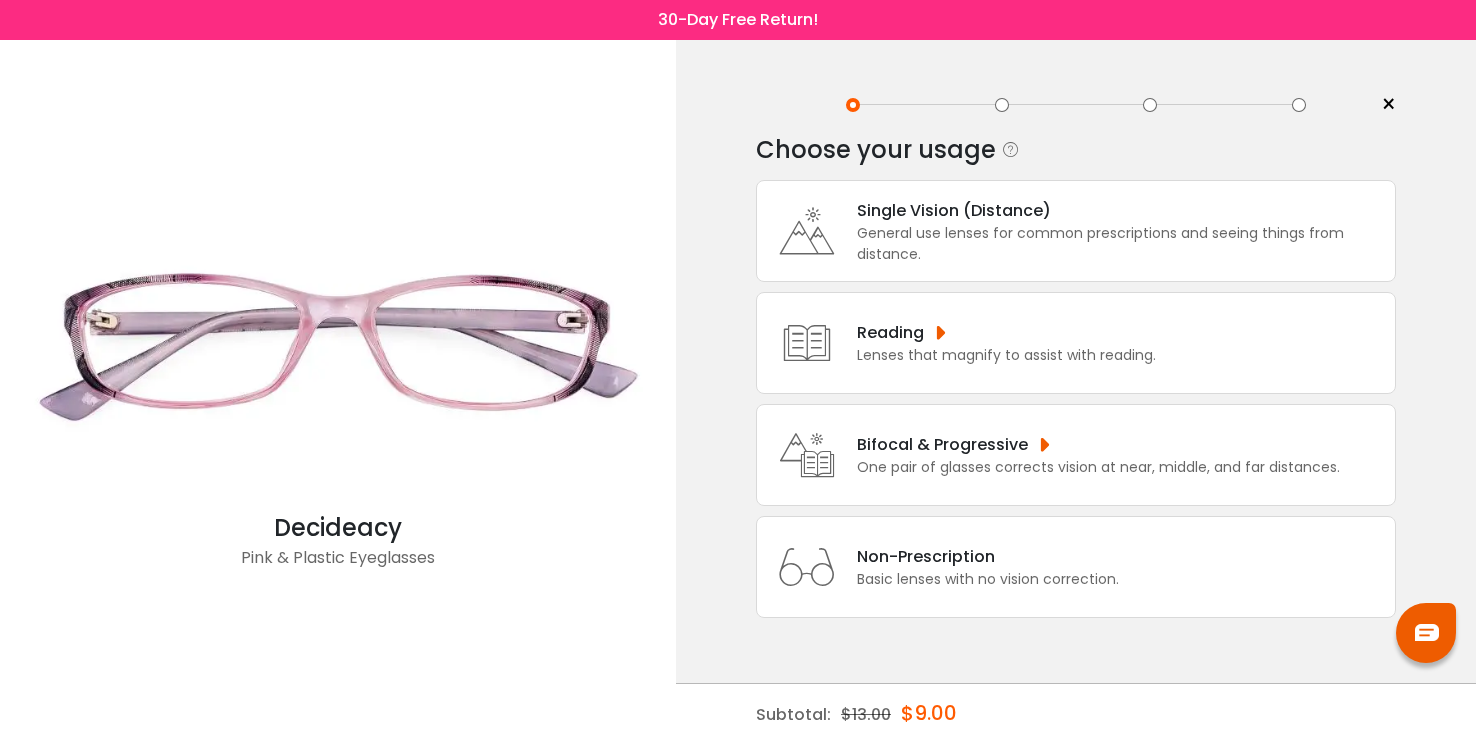 scroll, scrollTop: 0, scrollLeft: 0, axis: both 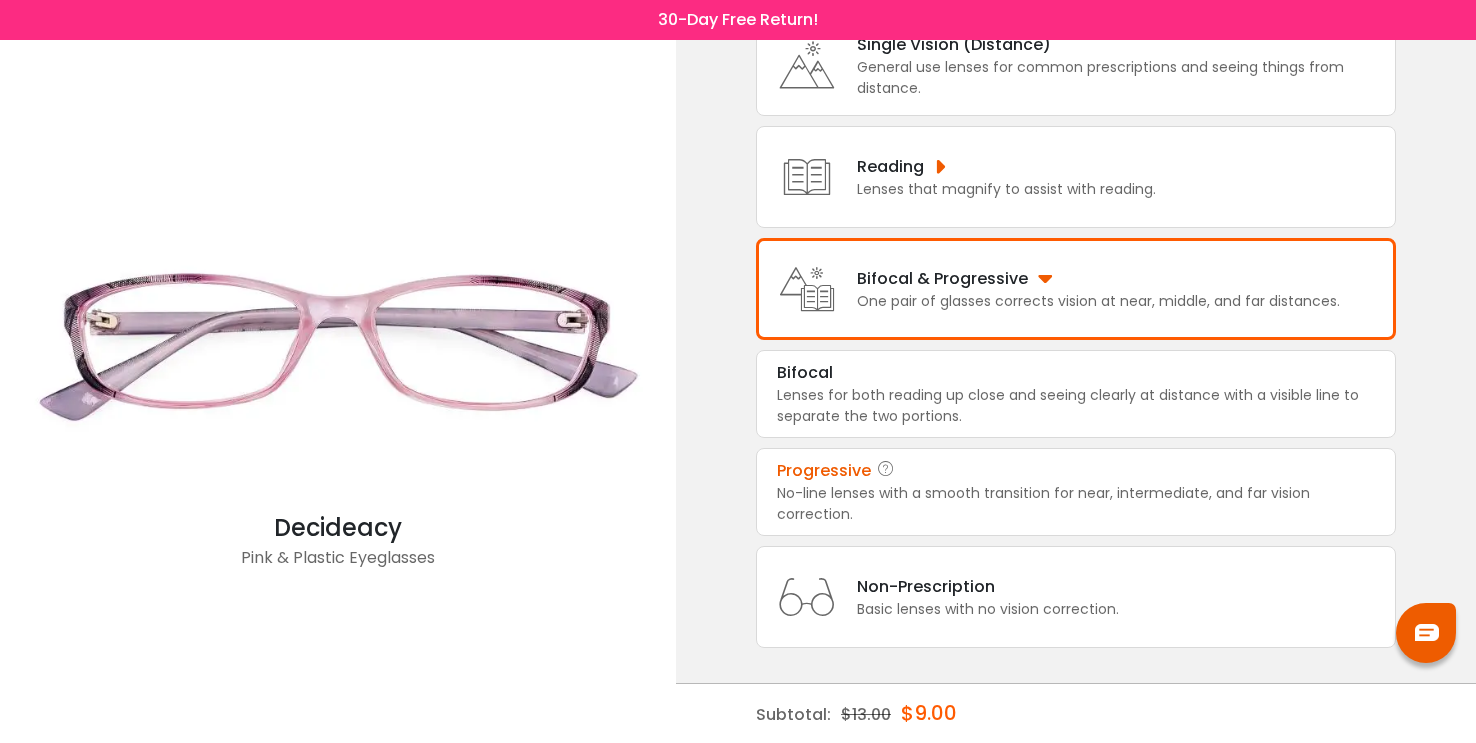 click on "No-line lenses with a smooth transition for near, intermediate, and far vision correction." at bounding box center [1076, 504] 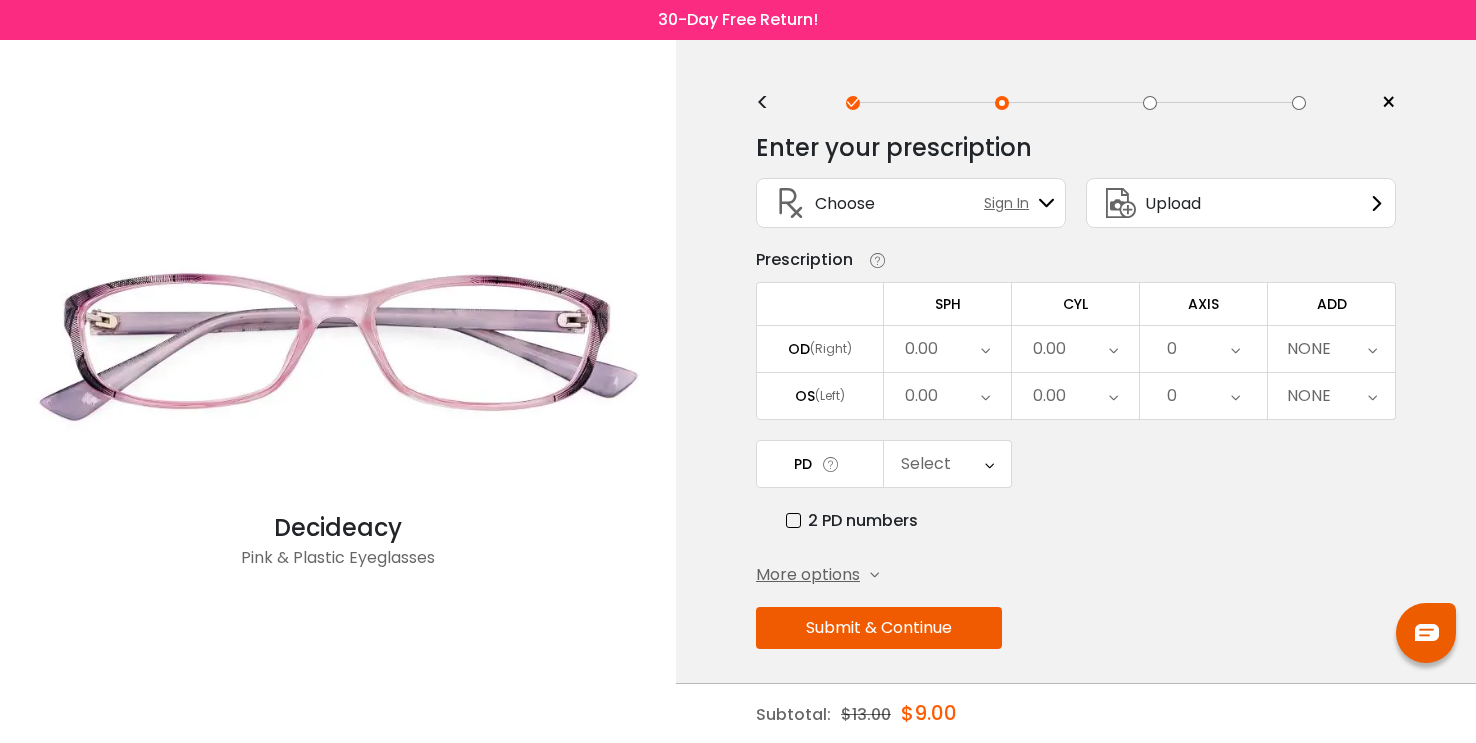 scroll, scrollTop: 3, scrollLeft: 0, axis: vertical 